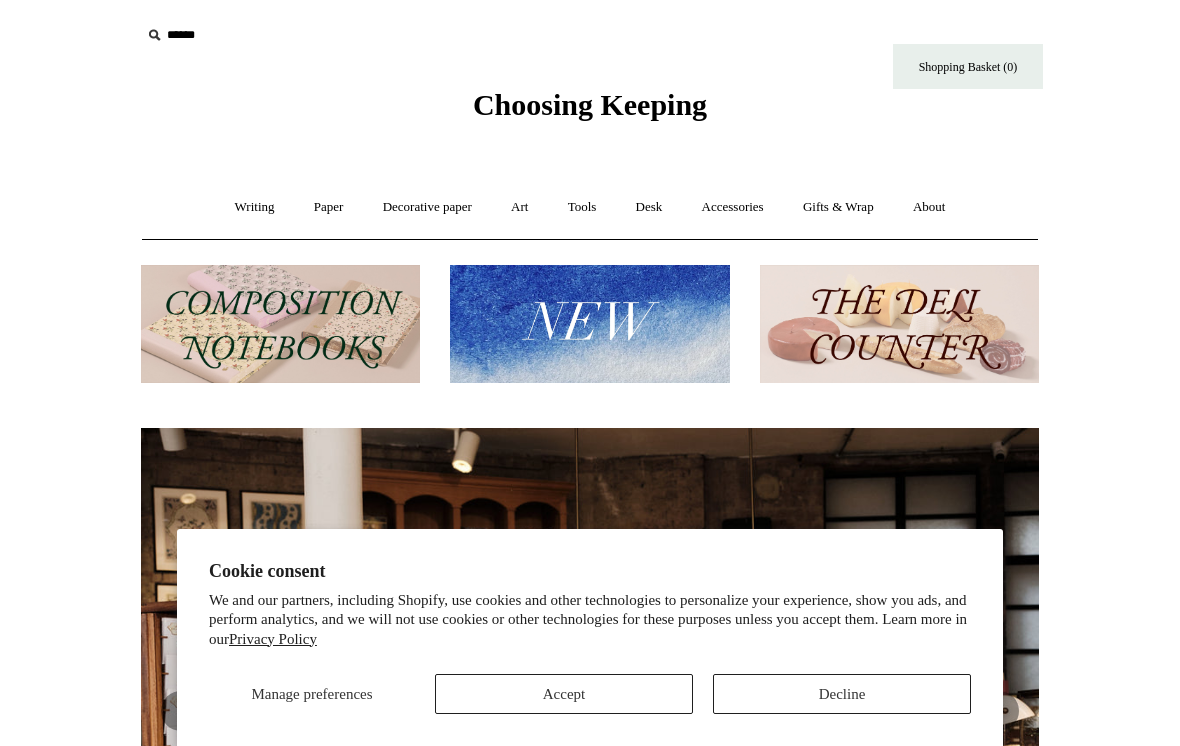 scroll, scrollTop: 0, scrollLeft: 0, axis: both 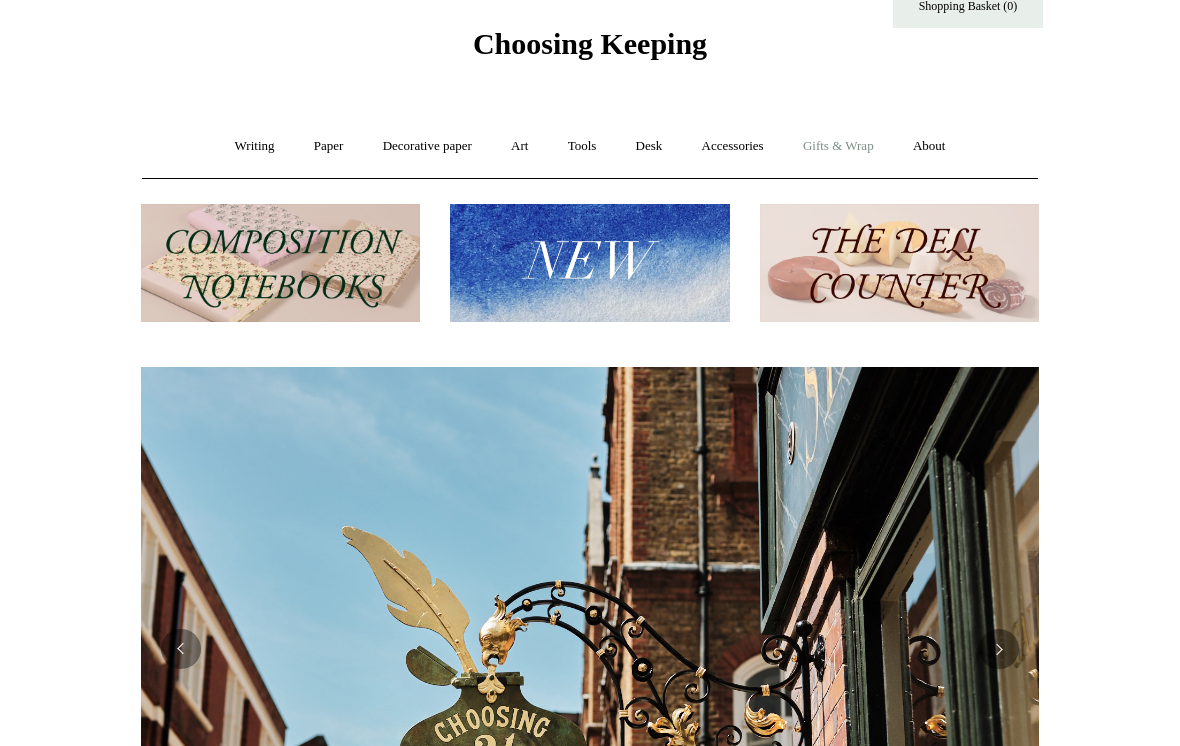 click on "Gifts & Wrap +" at bounding box center (838, 146) 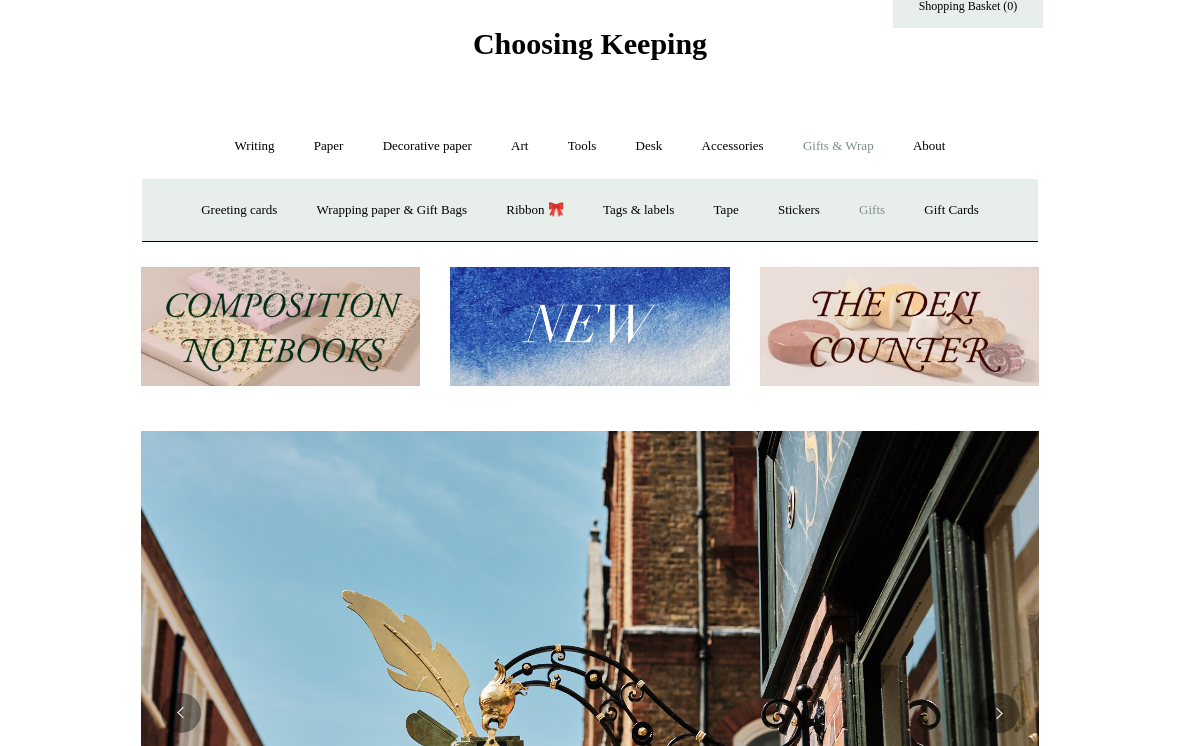 click on "Gifts +" at bounding box center [872, 210] 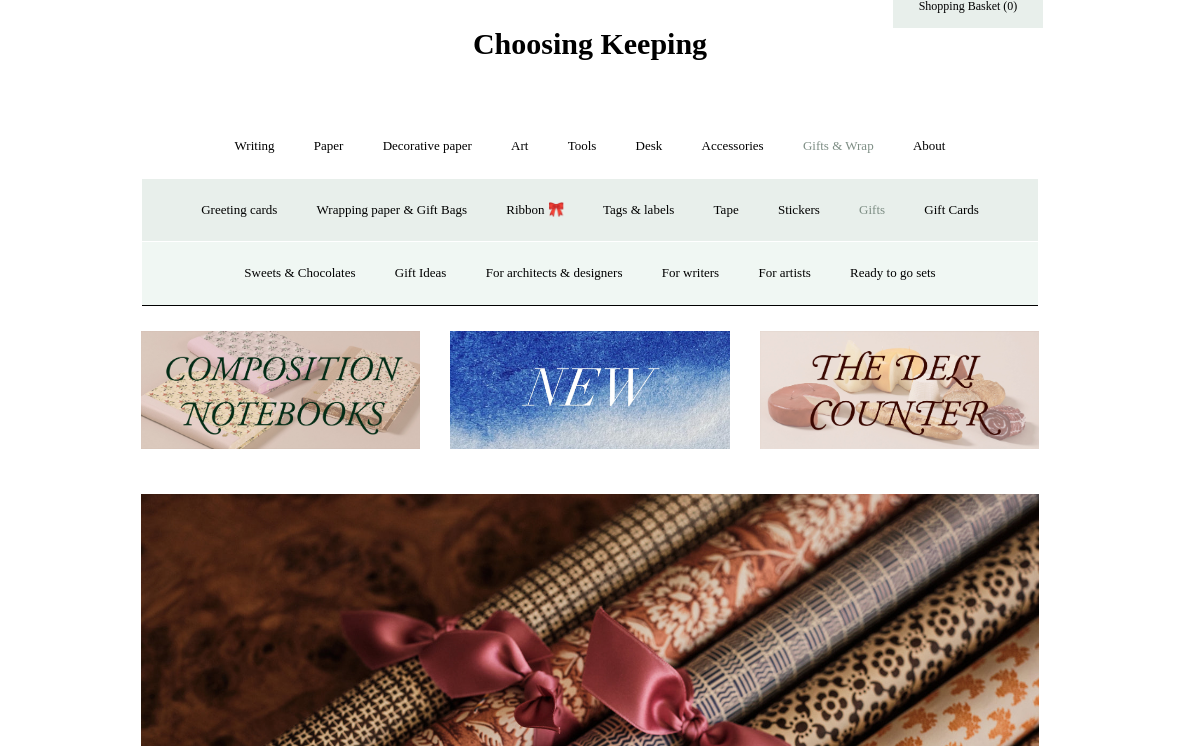 scroll, scrollTop: 0, scrollLeft: 1796, axis: horizontal 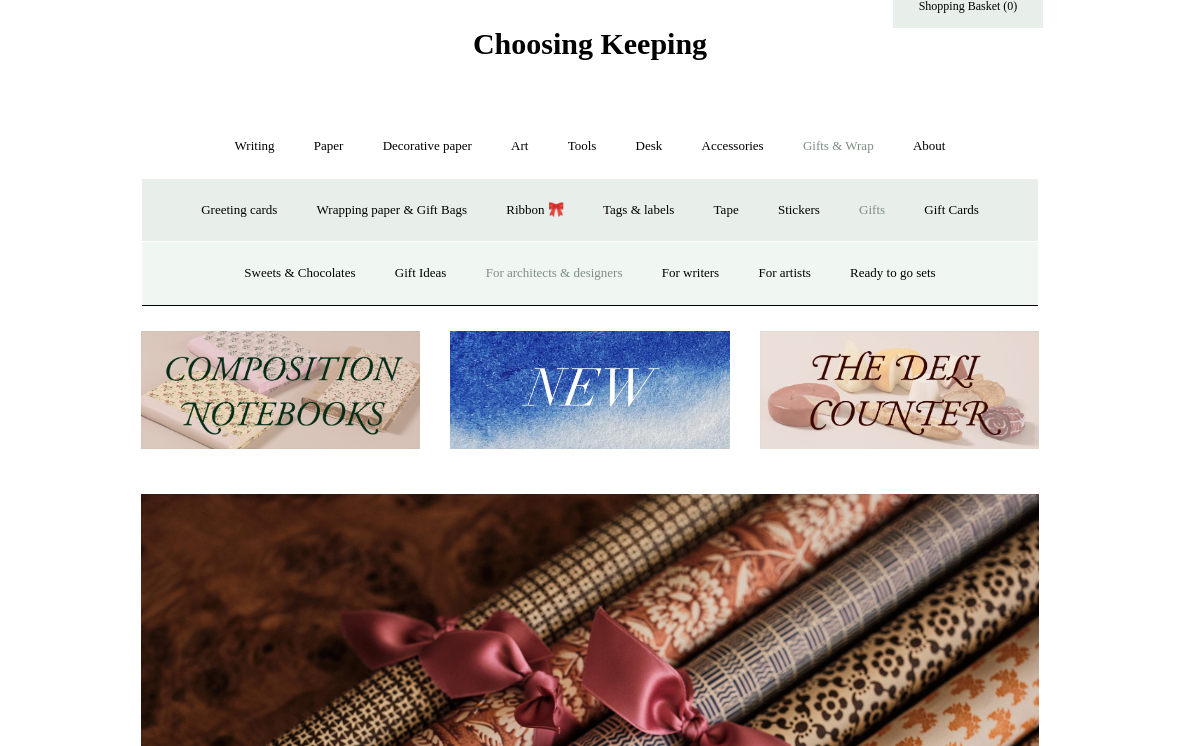 click on "For architects & designers" at bounding box center [554, 273] 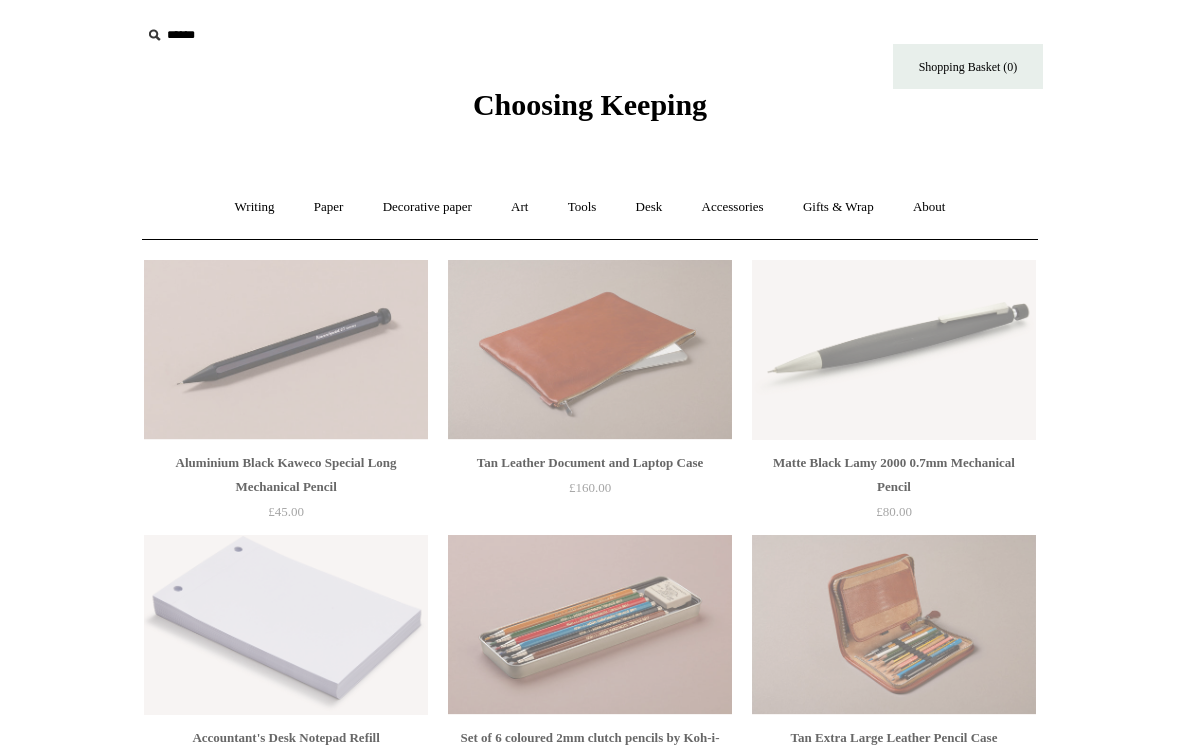 scroll, scrollTop: 0, scrollLeft: 0, axis: both 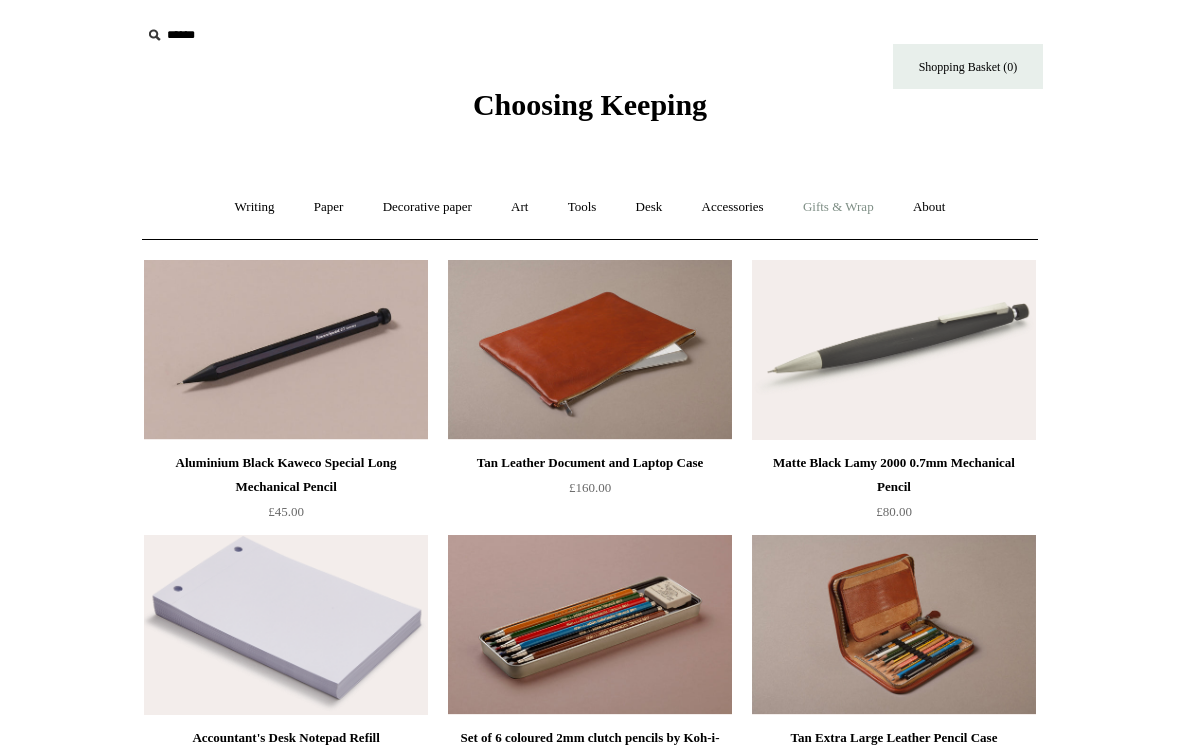 click on "Gifts & Wrap +" at bounding box center [838, 207] 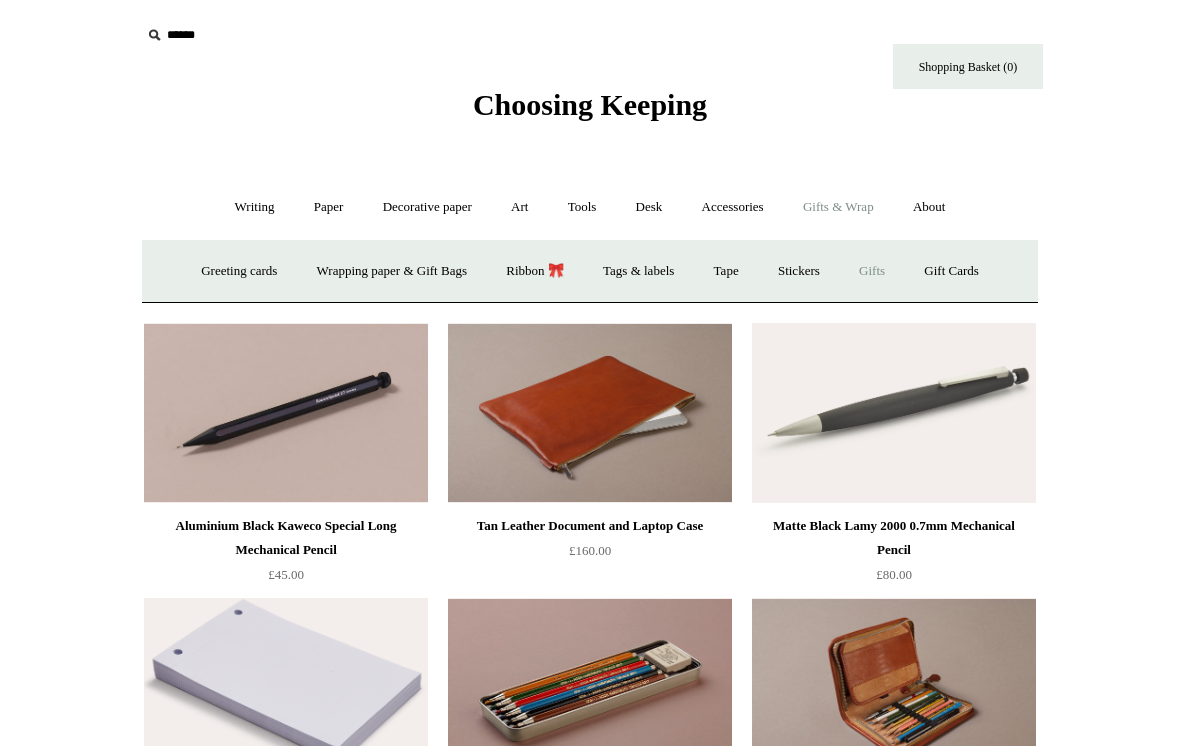 click on "Gifts +" at bounding box center [872, 271] 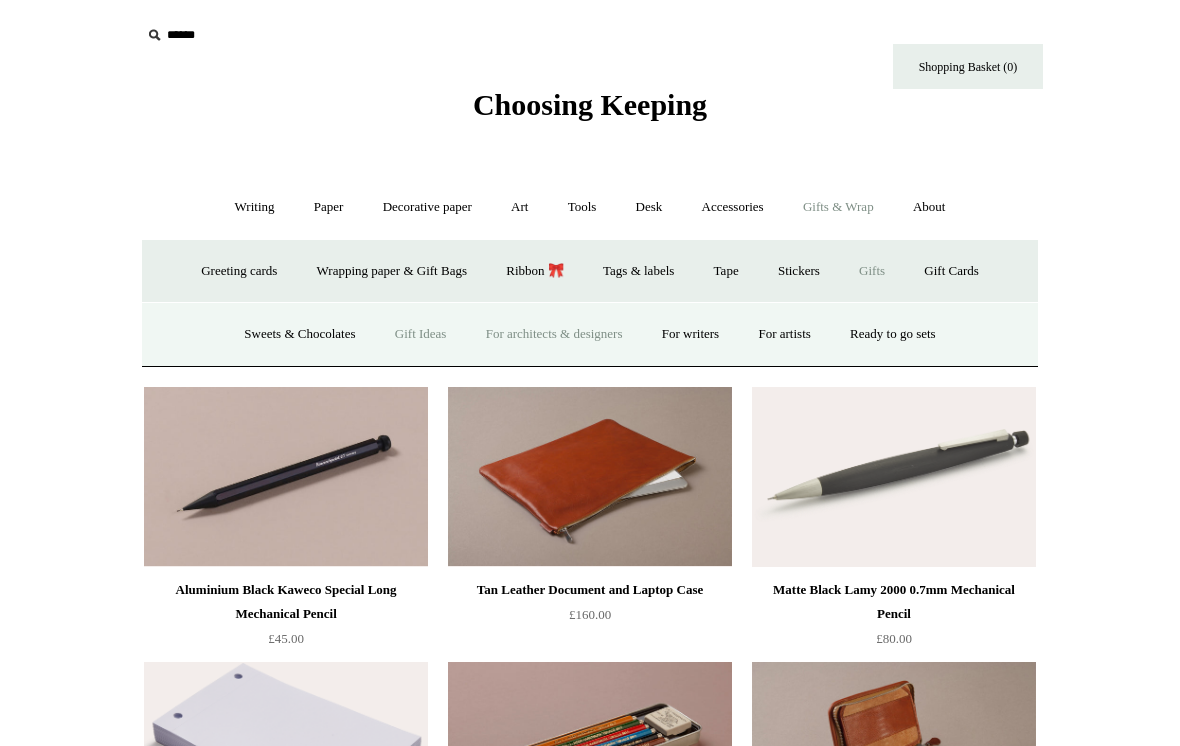 click on "Gift Ideas" at bounding box center (421, 334) 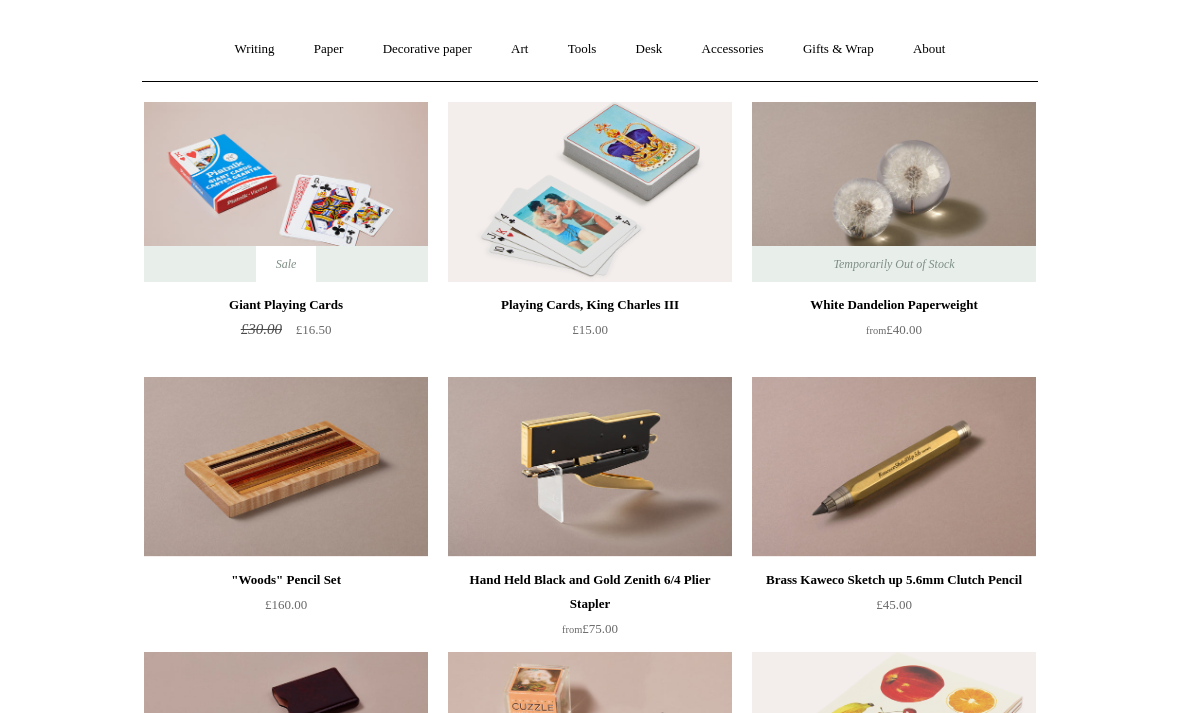 scroll, scrollTop: 0, scrollLeft: 0, axis: both 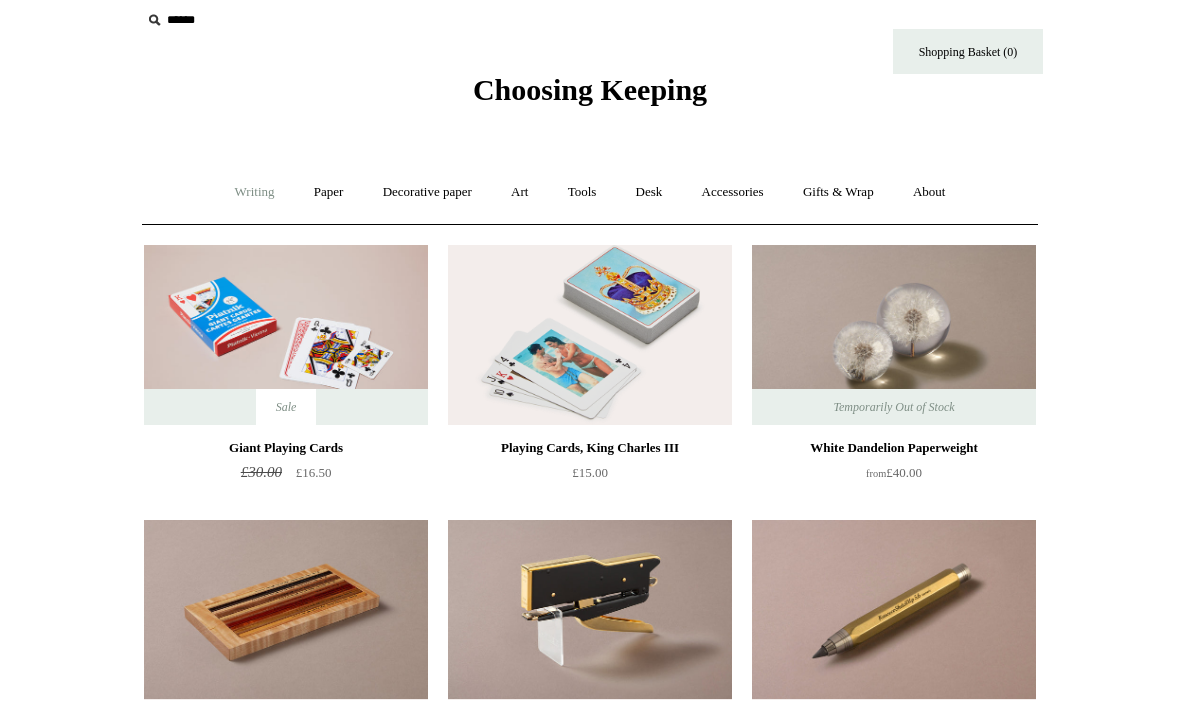 click on "Writing +" at bounding box center [255, 193] 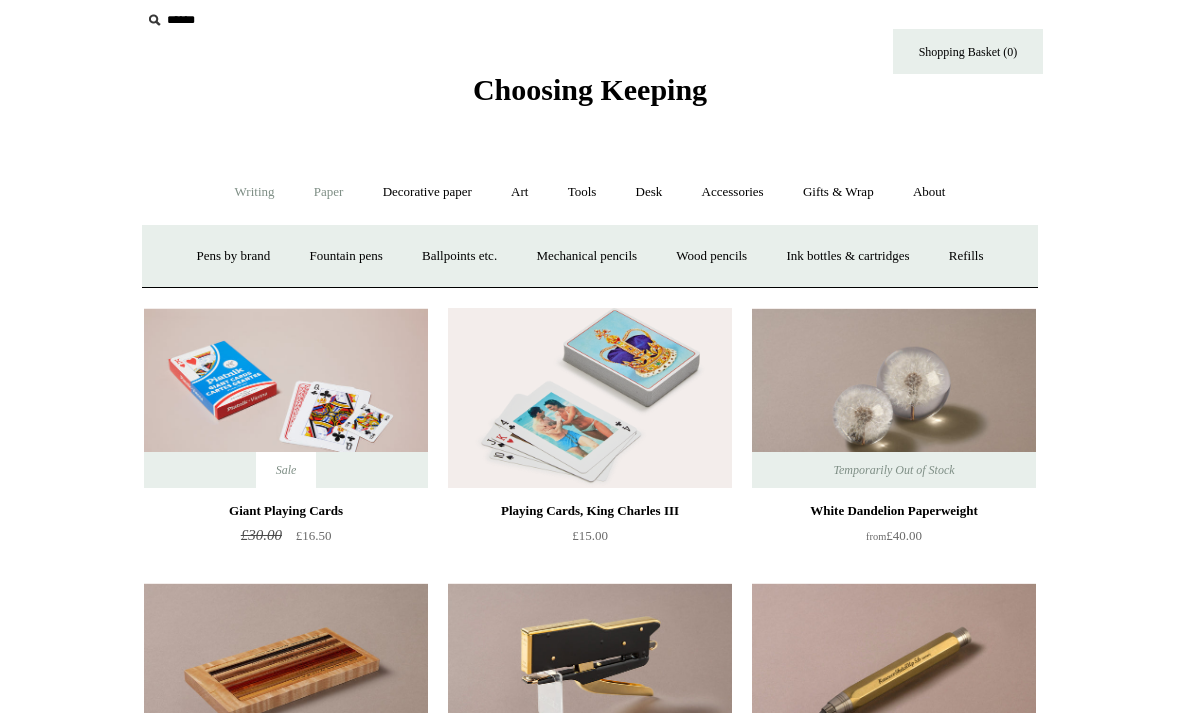 click on "Paper +" at bounding box center (329, 192) 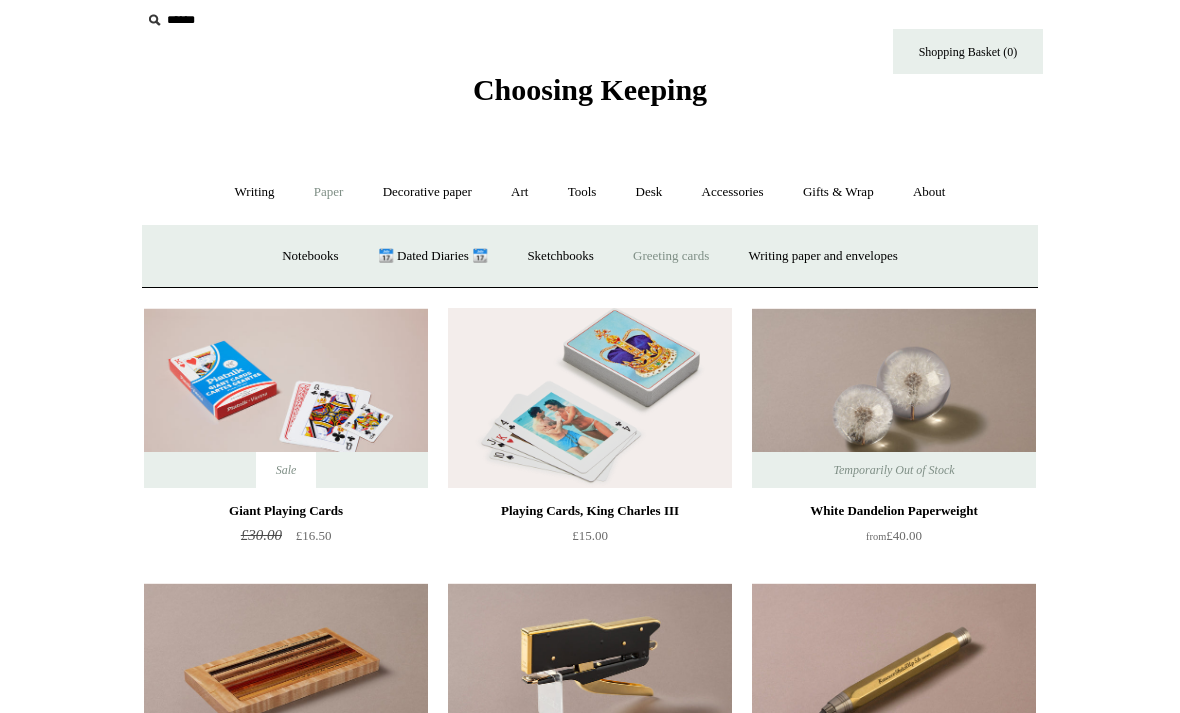 click on "Greeting cards +" at bounding box center [671, 256] 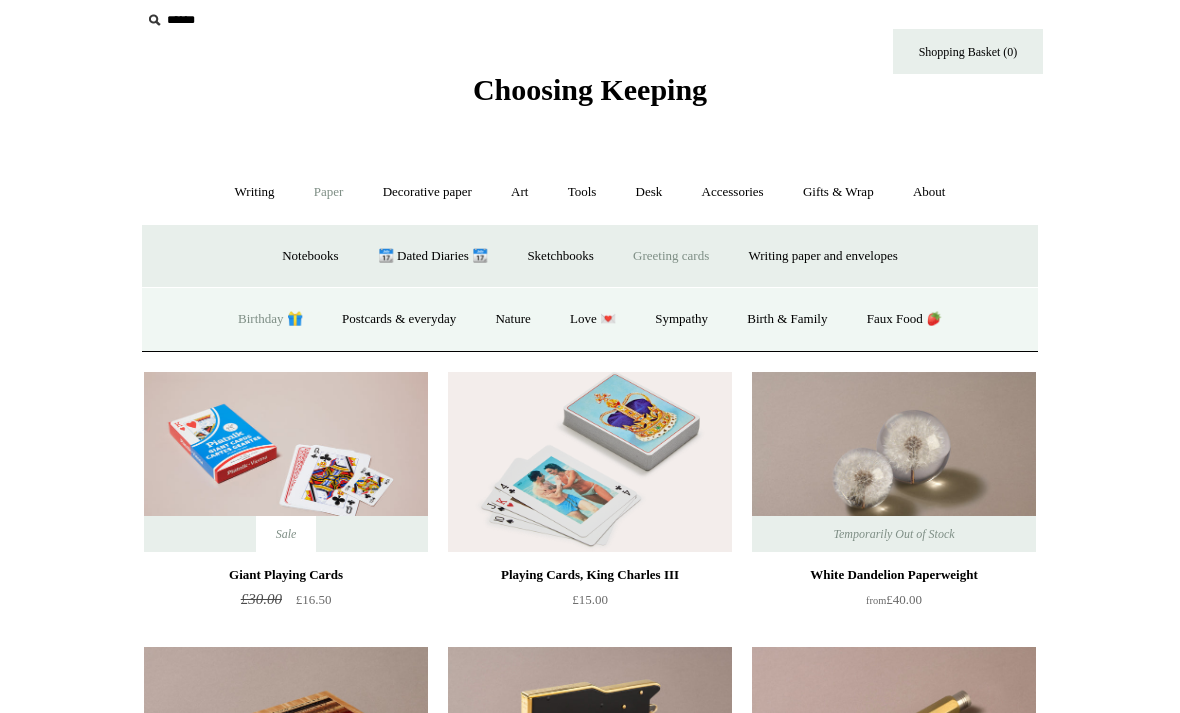click on "Birthday 🎁" at bounding box center [270, 319] 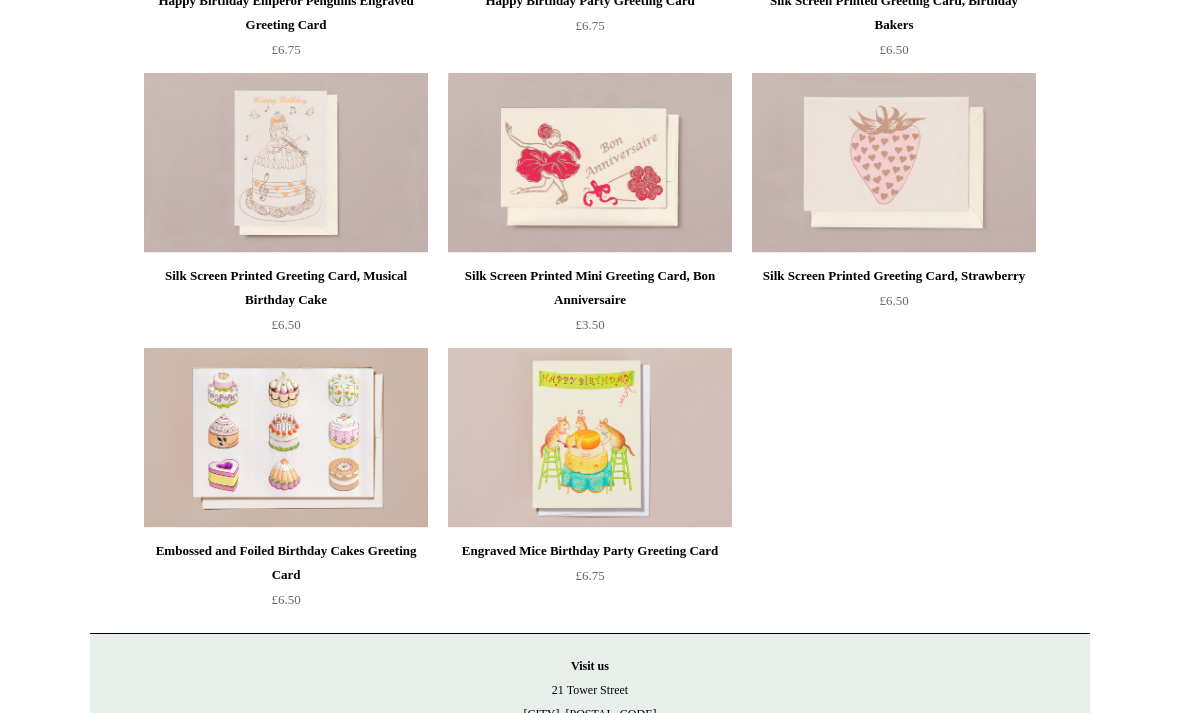 scroll, scrollTop: 738, scrollLeft: 0, axis: vertical 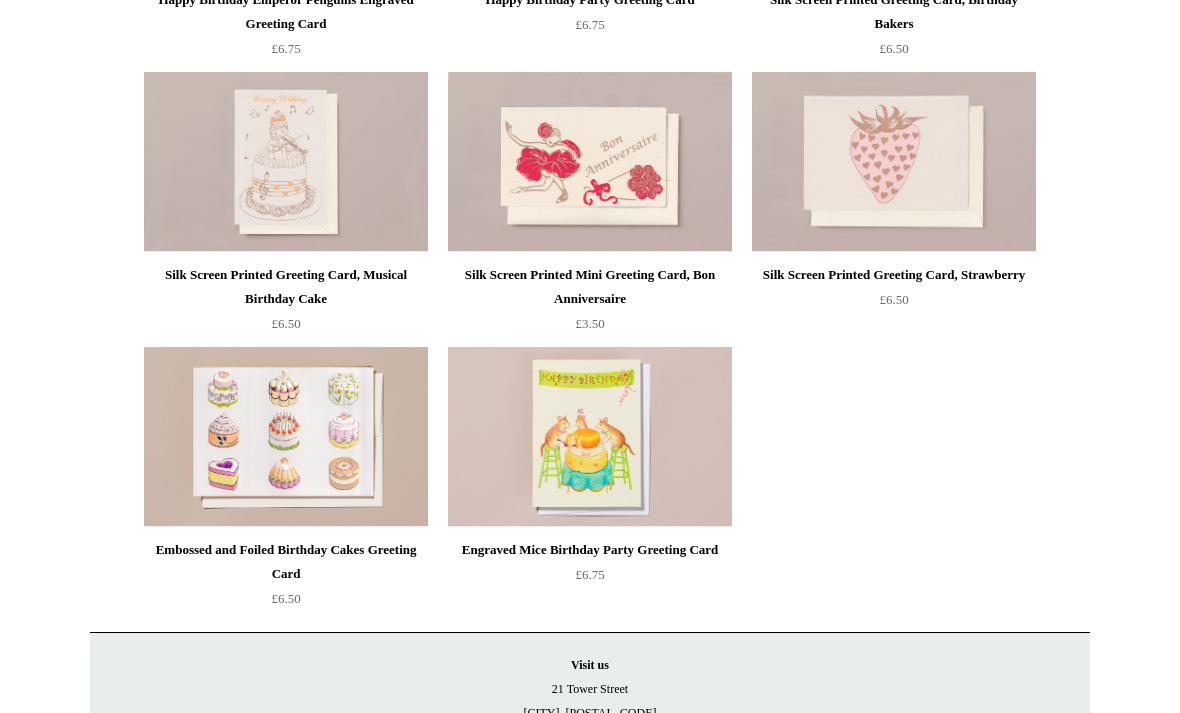 click on "Embossed and Foiled Birthday Cakes Greeting Card
£6.50" at bounding box center [286, 574] 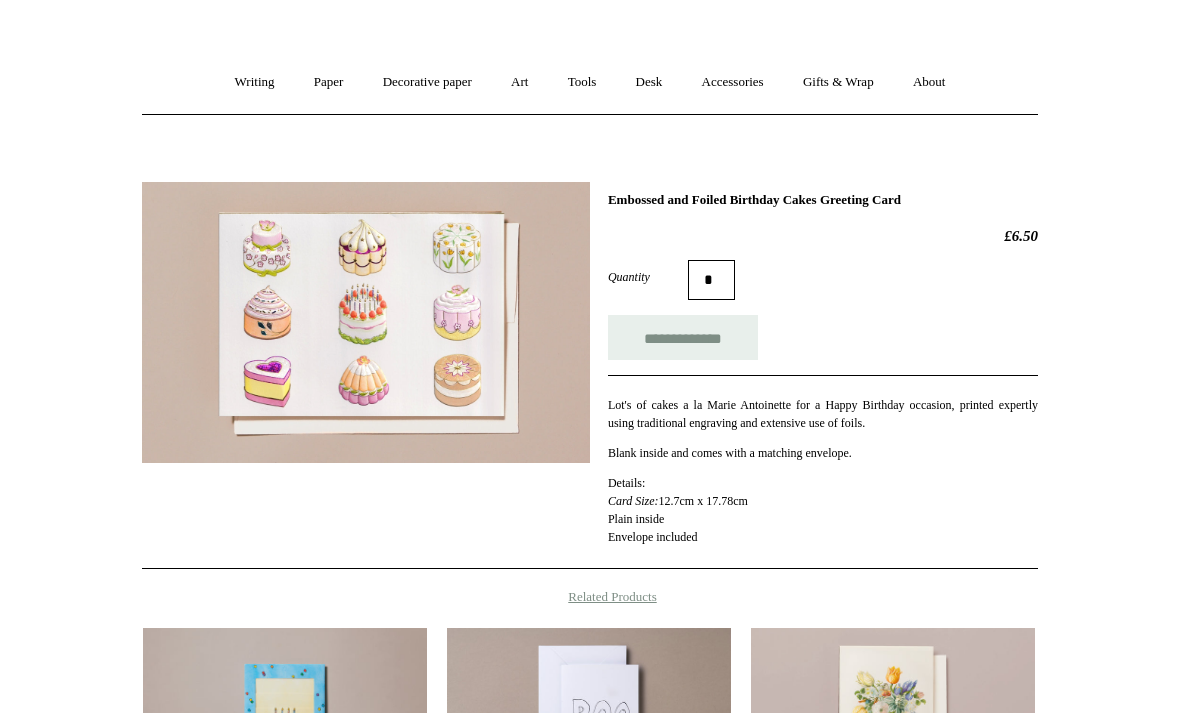 scroll, scrollTop: 42, scrollLeft: 0, axis: vertical 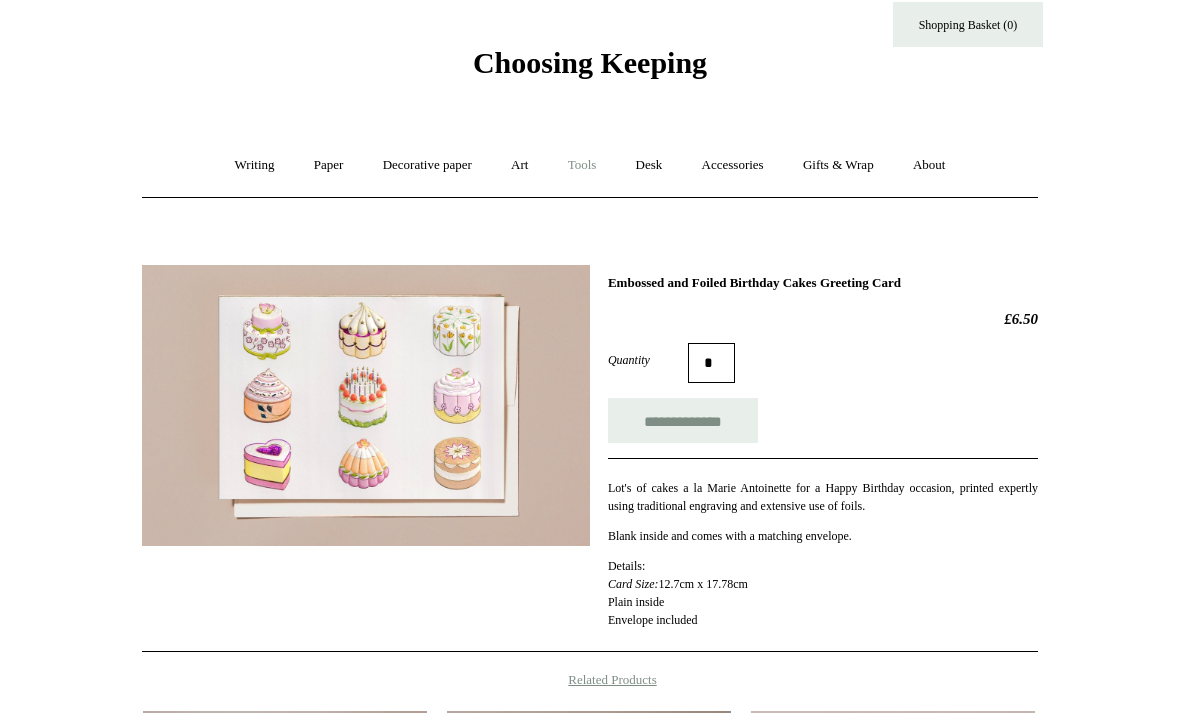 click on "Tools +" at bounding box center [582, 165] 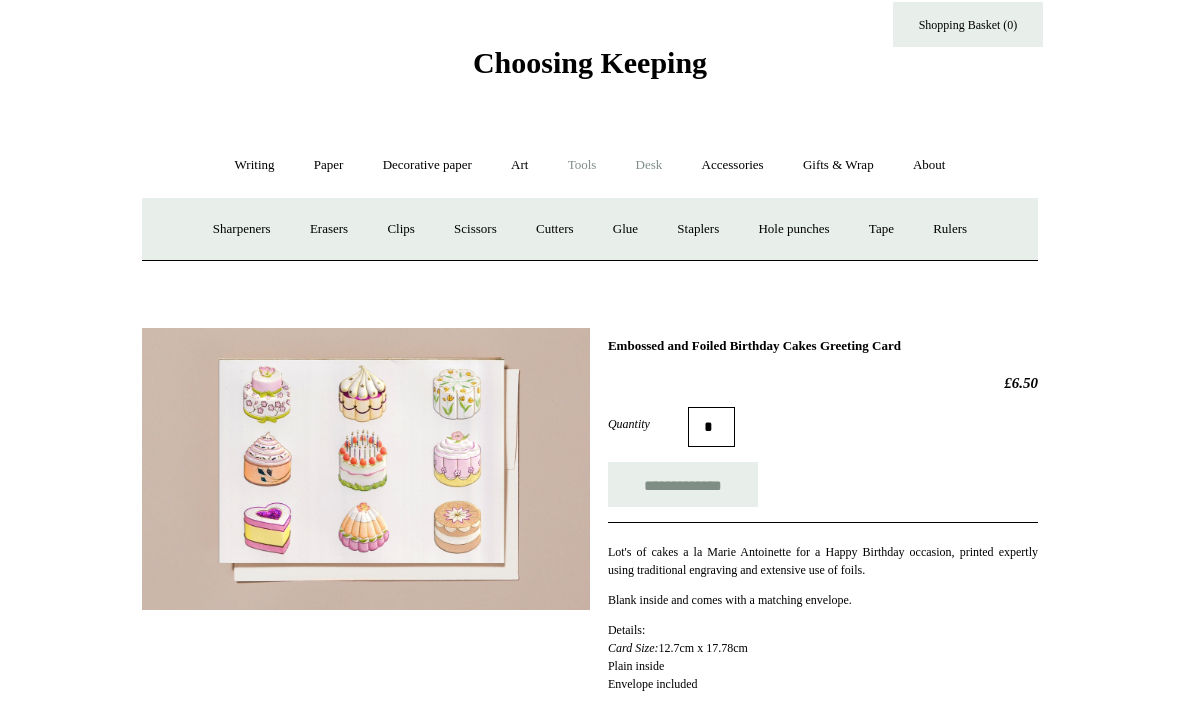 click on "Desk +" at bounding box center [649, 165] 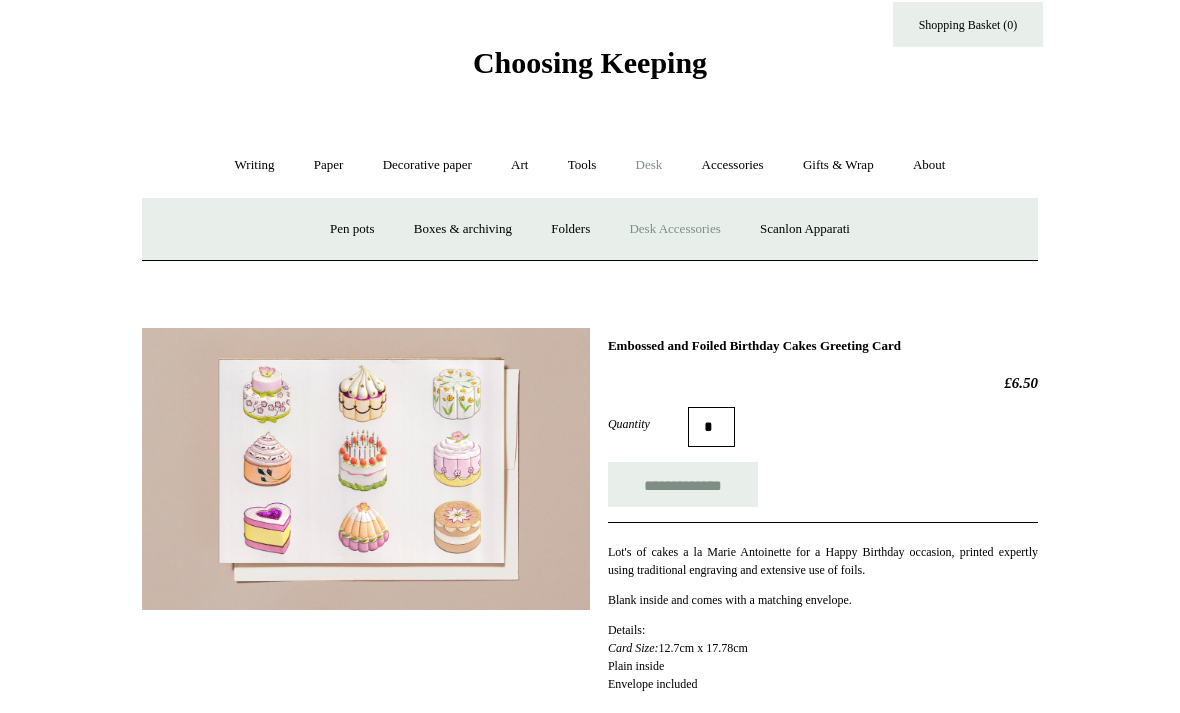 click on "Desk Accessories" at bounding box center (674, 229) 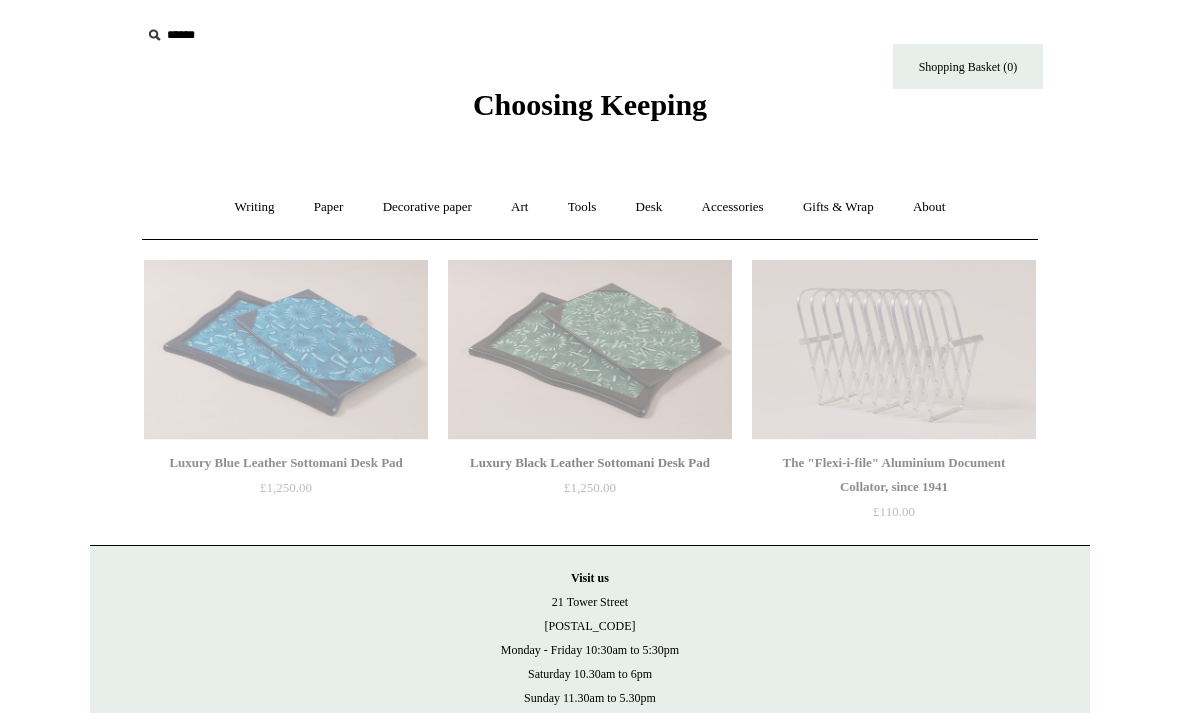 scroll, scrollTop: 0, scrollLeft: 0, axis: both 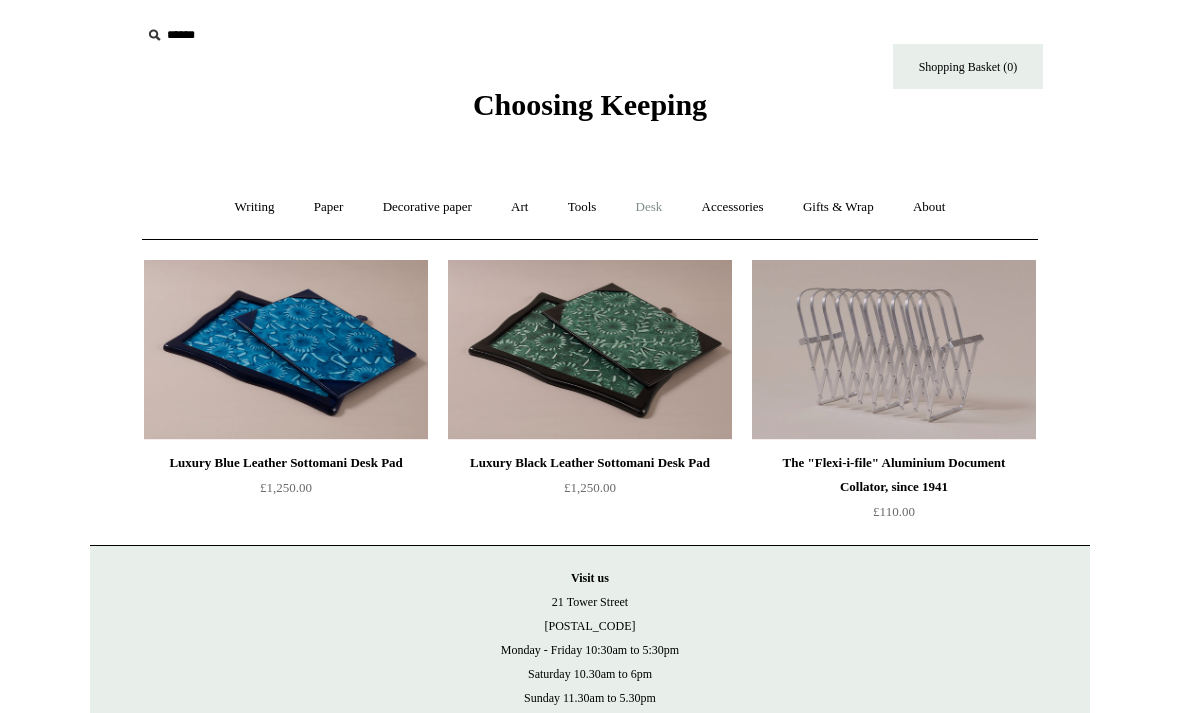 click on "Desk +" at bounding box center [649, 207] 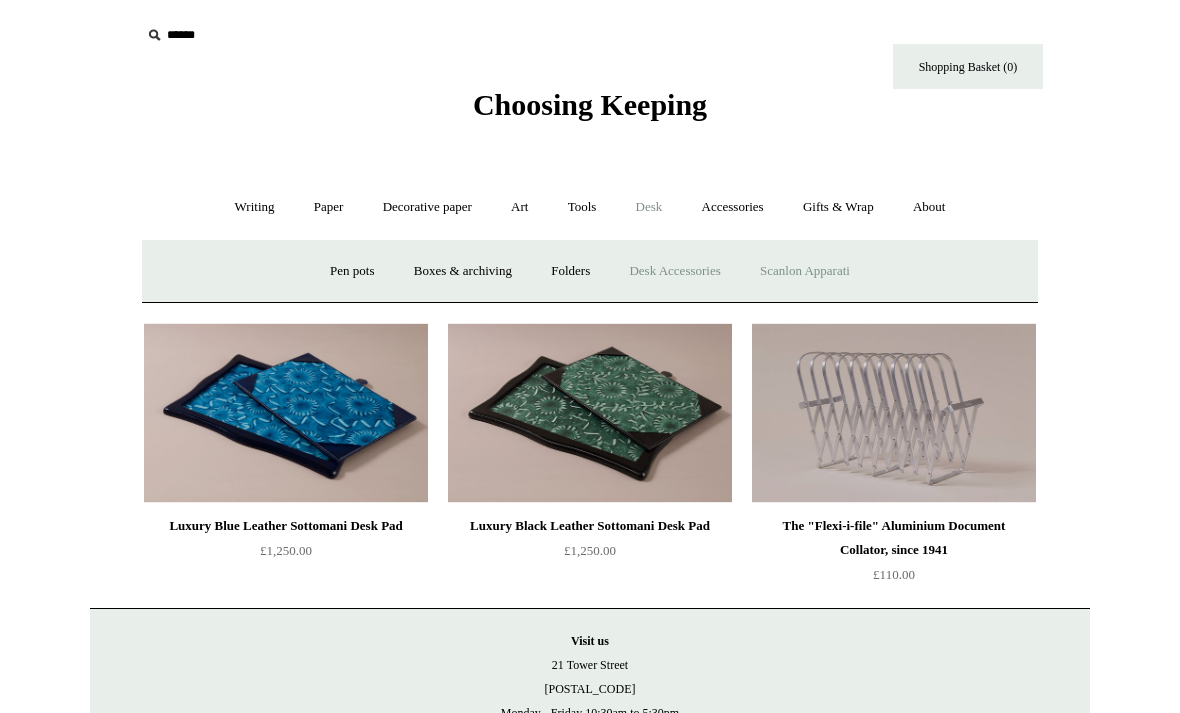 click on "Scanlon Apparati" at bounding box center [805, 271] 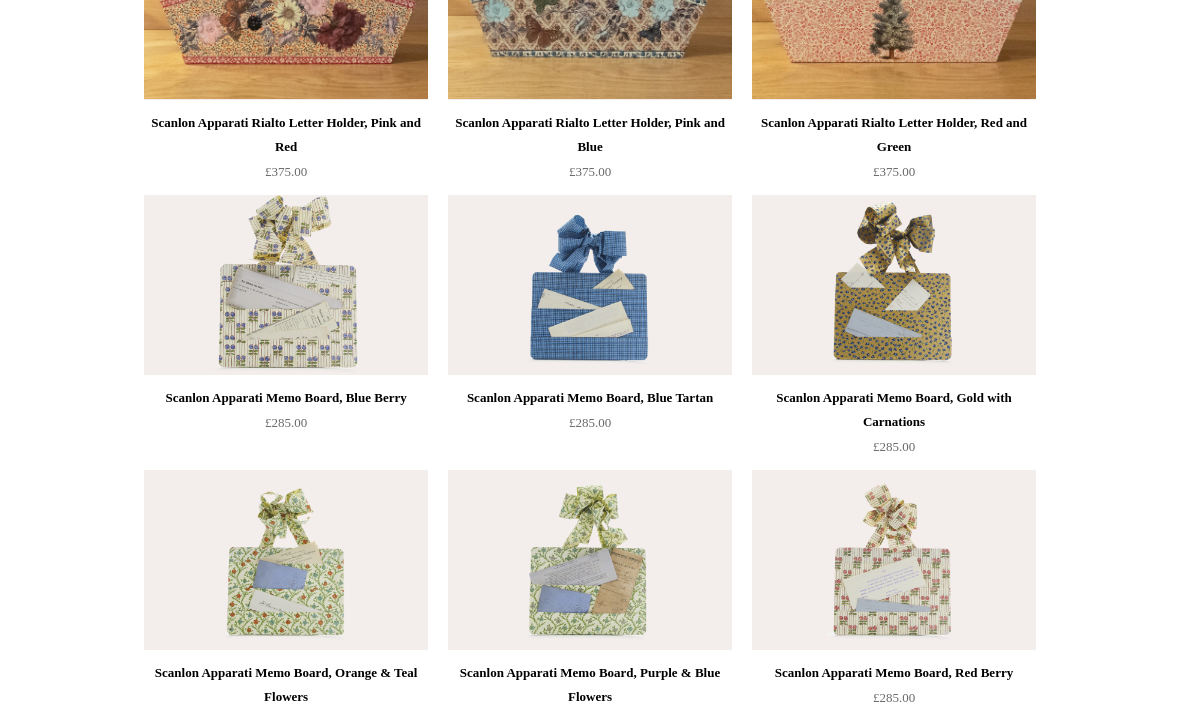 scroll, scrollTop: 0, scrollLeft: 0, axis: both 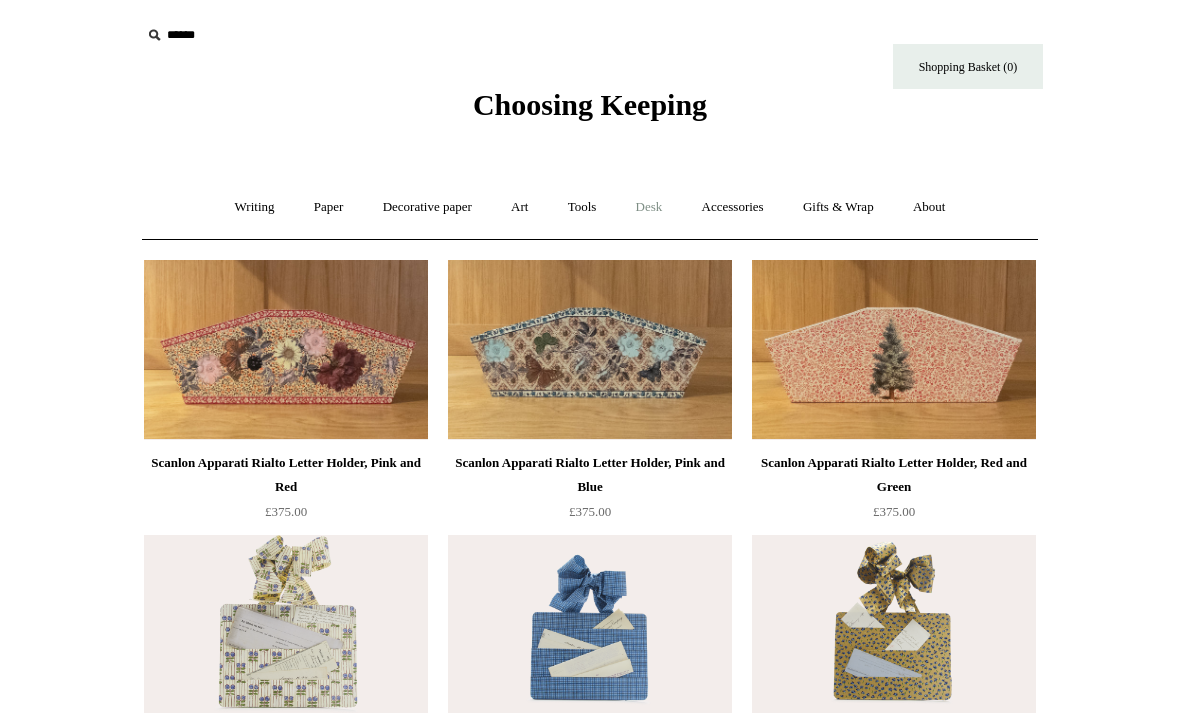 click on "Desk +" at bounding box center [649, 207] 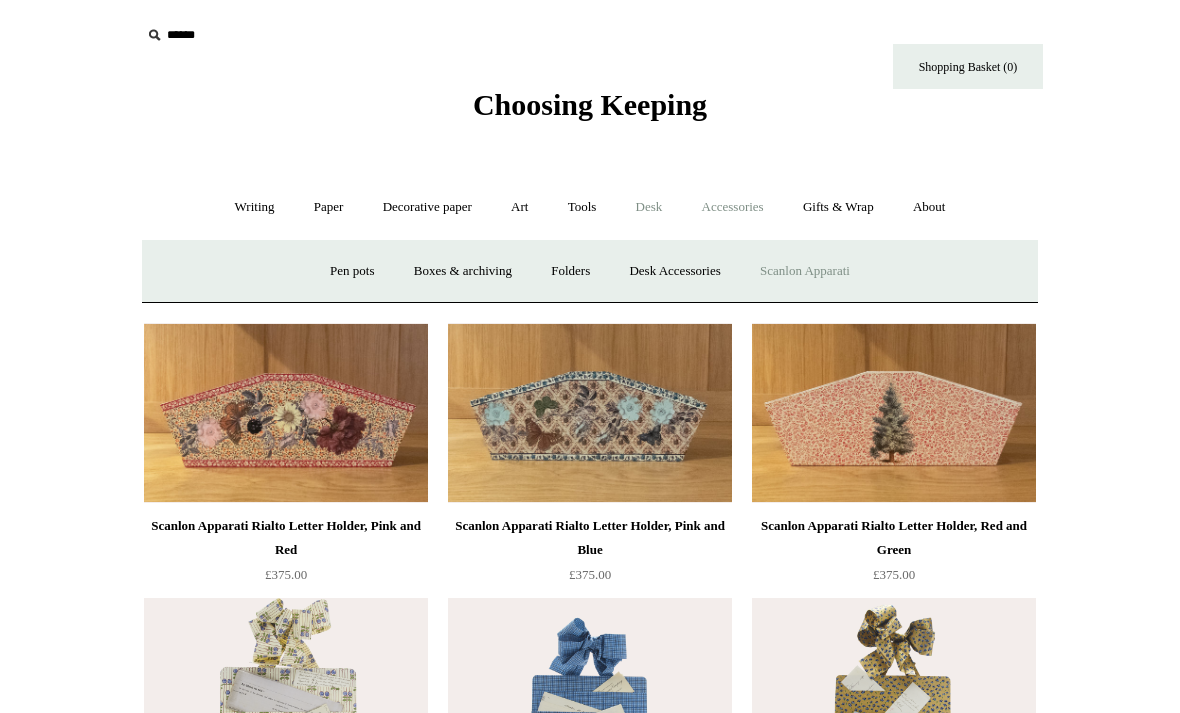 click on "Accessories +" at bounding box center [733, 207] 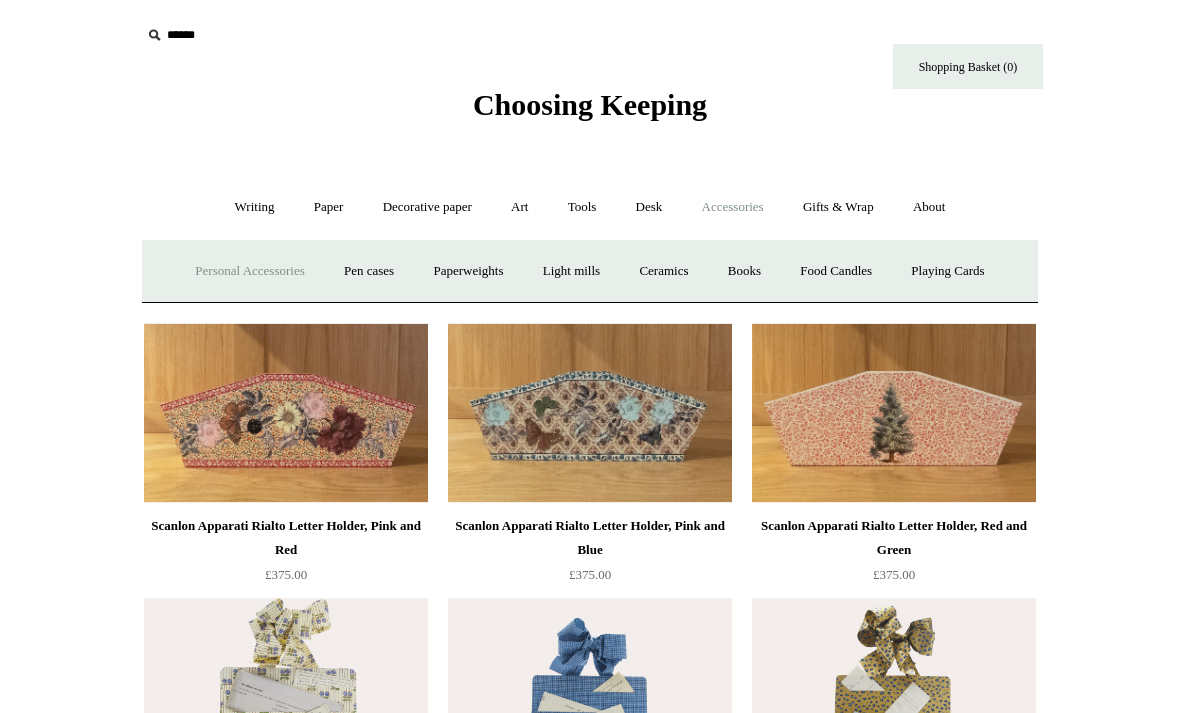 click on "Personal Accessories +" at bounding box center (249, 271) 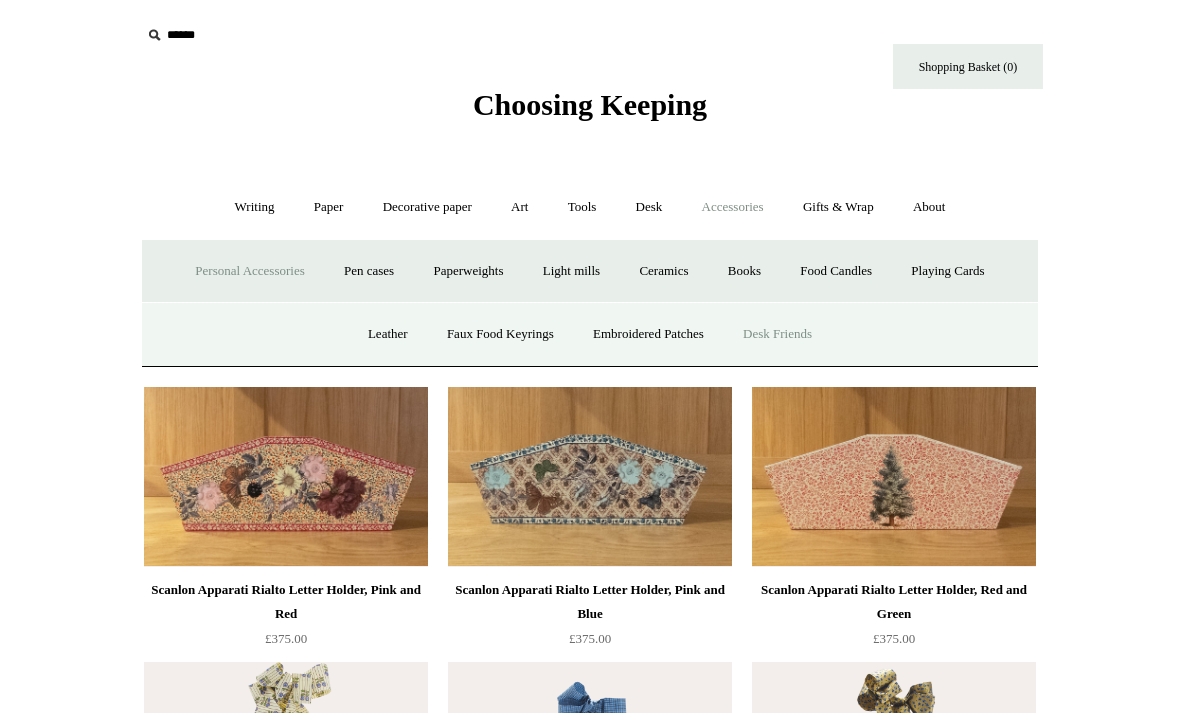 click on "Desk Friends" at bounding box center [777, 334] 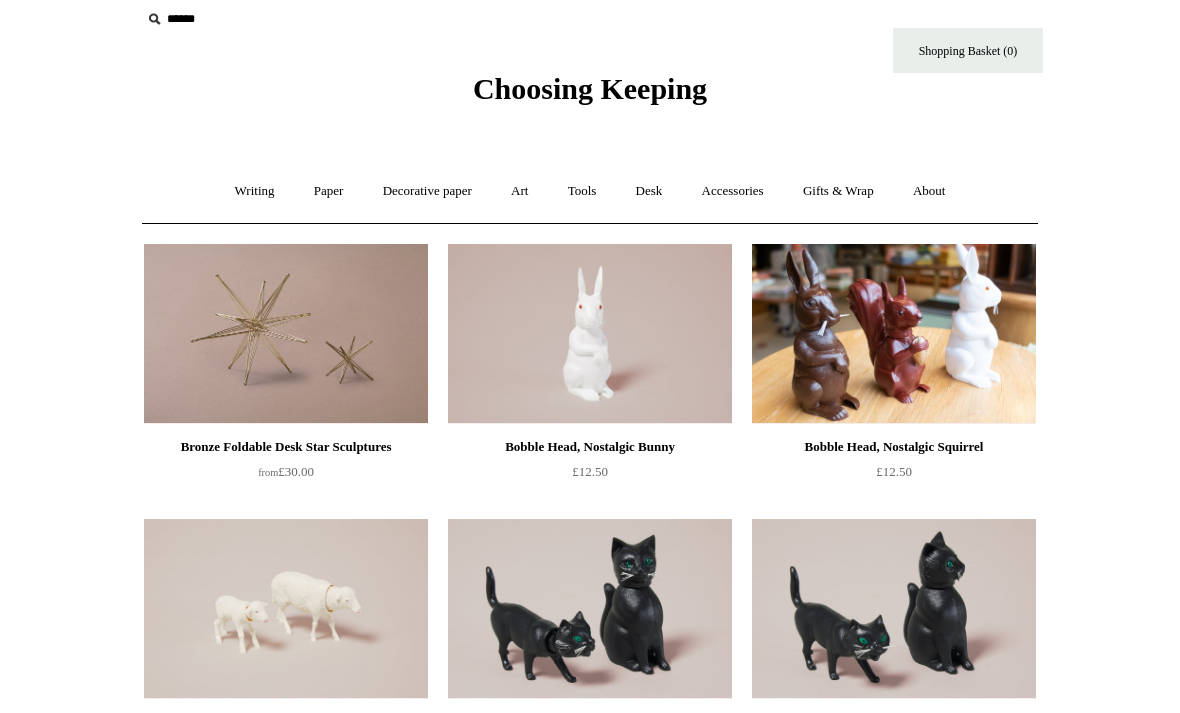 scroll, scrollTop: 15, scrollLeft: 0, axis: vertical 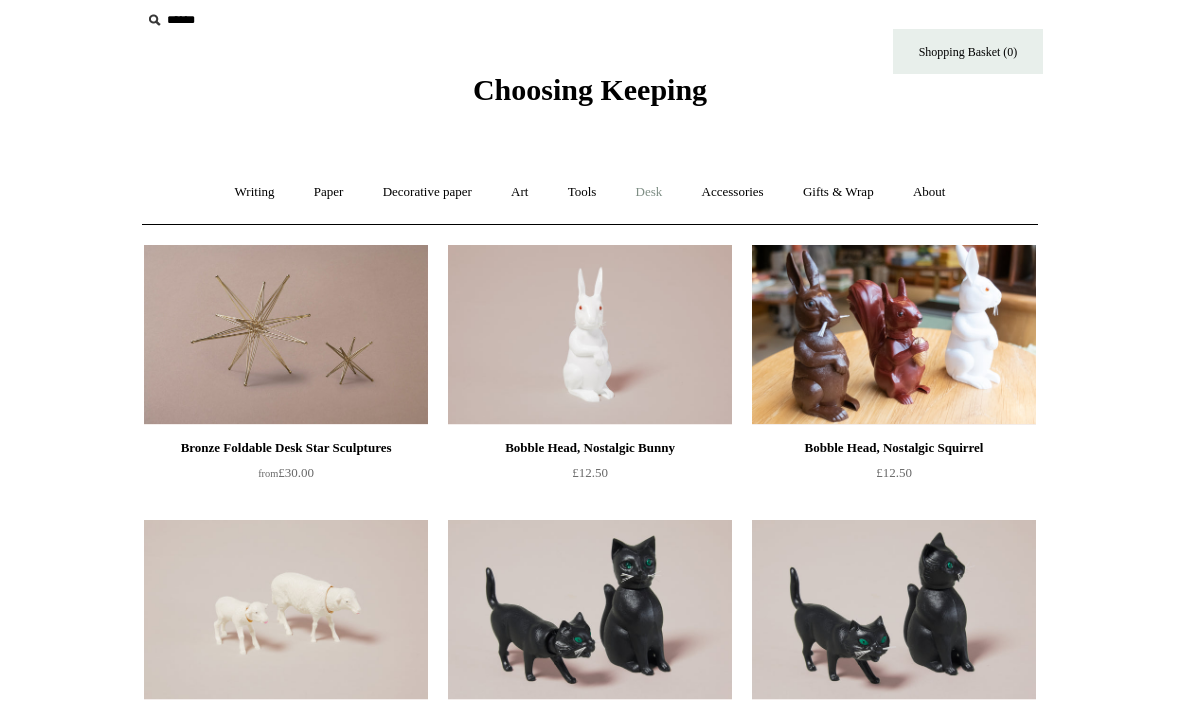 click on "Desk +" at bounding box center (649, 192) 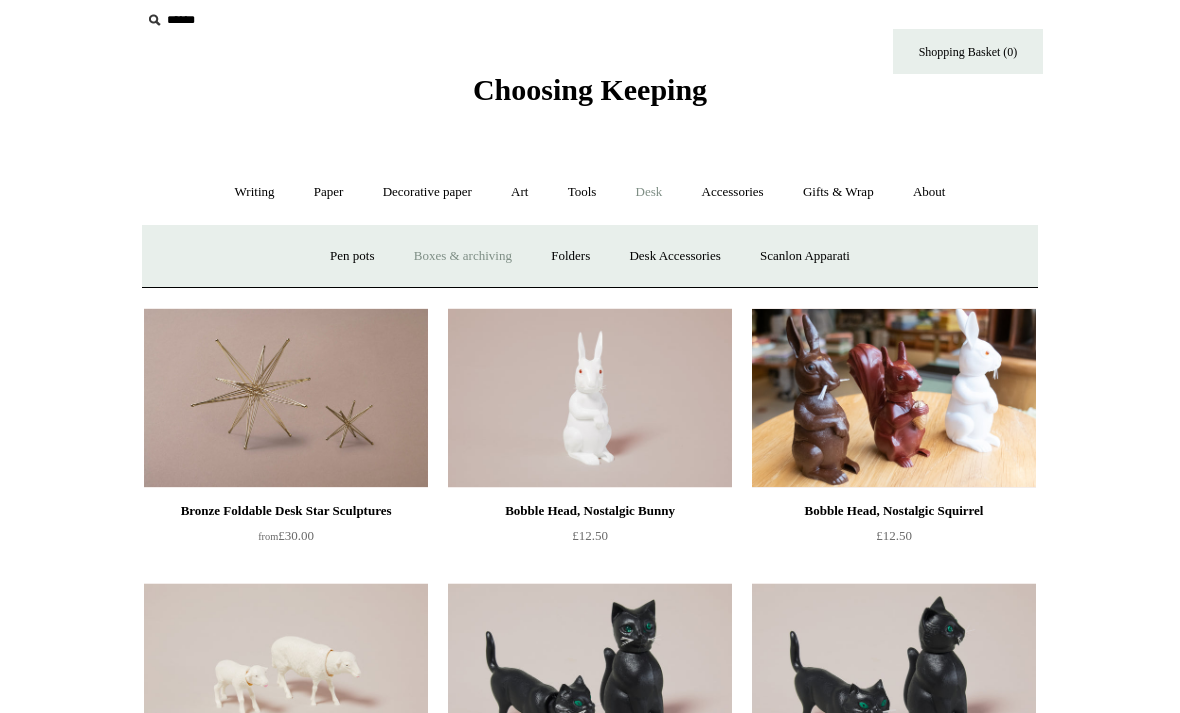 click on "Boxes & archiving" at bounding box center [463, 256] 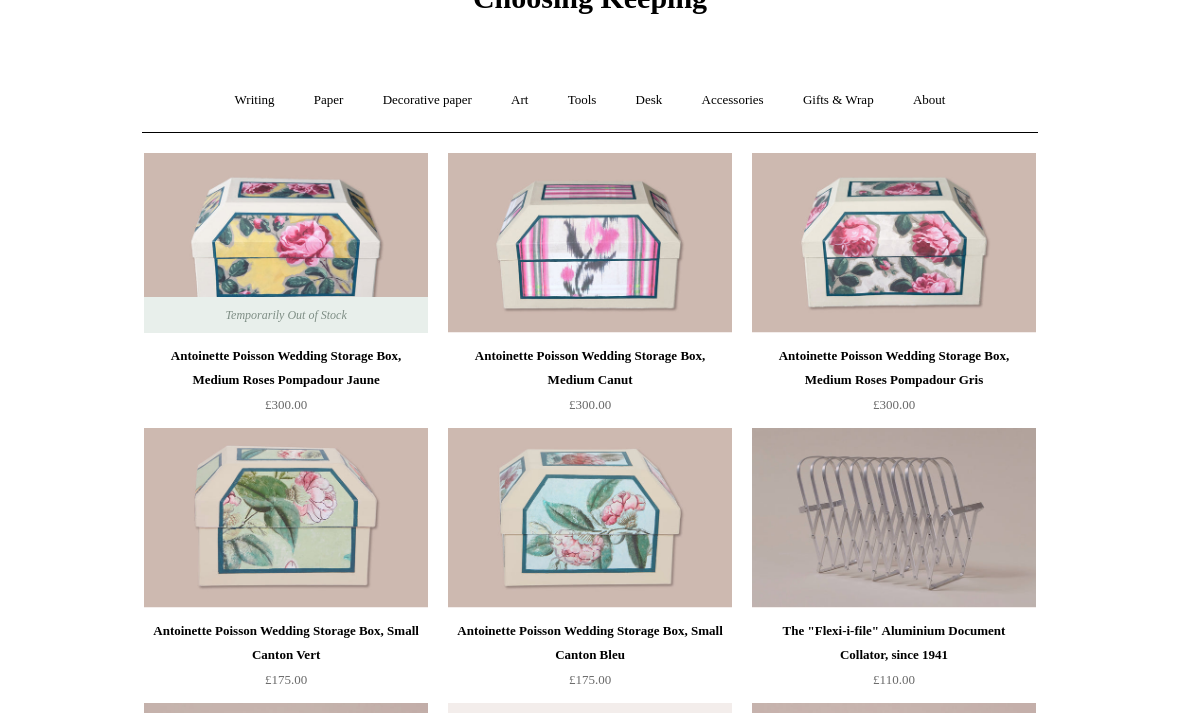 scroll, scrollTop: 0, scrollLeft: 0, axis: both 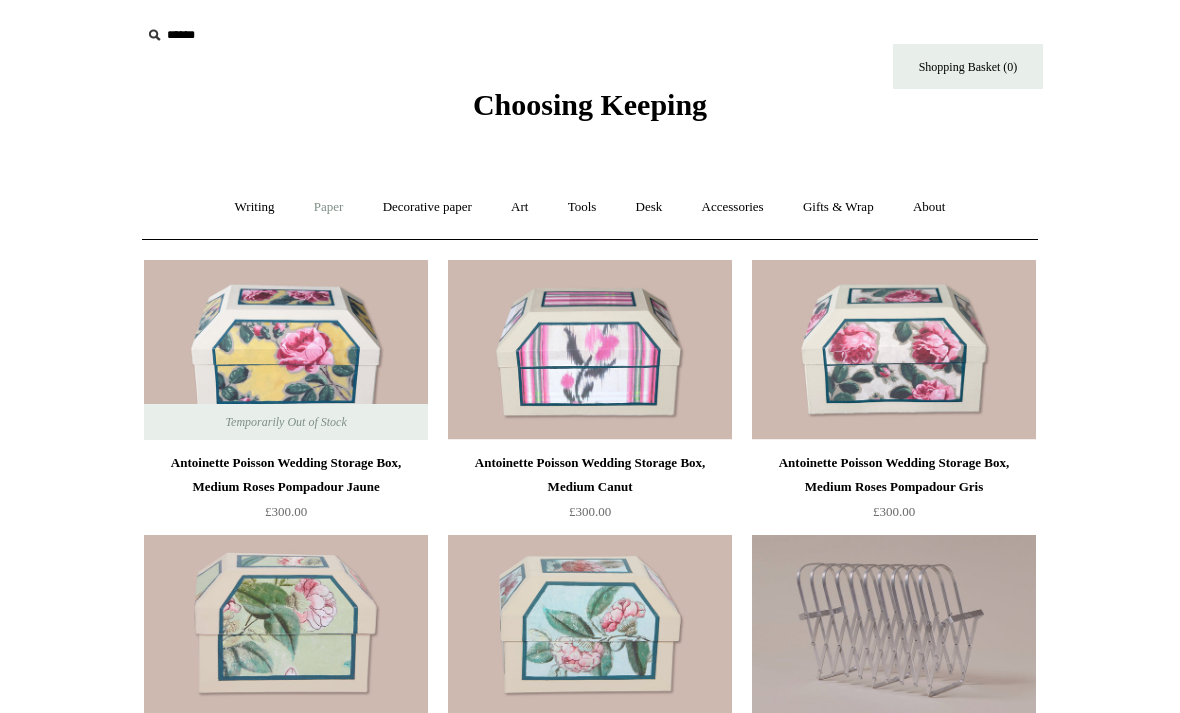 click on "Paper +" at bounding box center (329, 207) 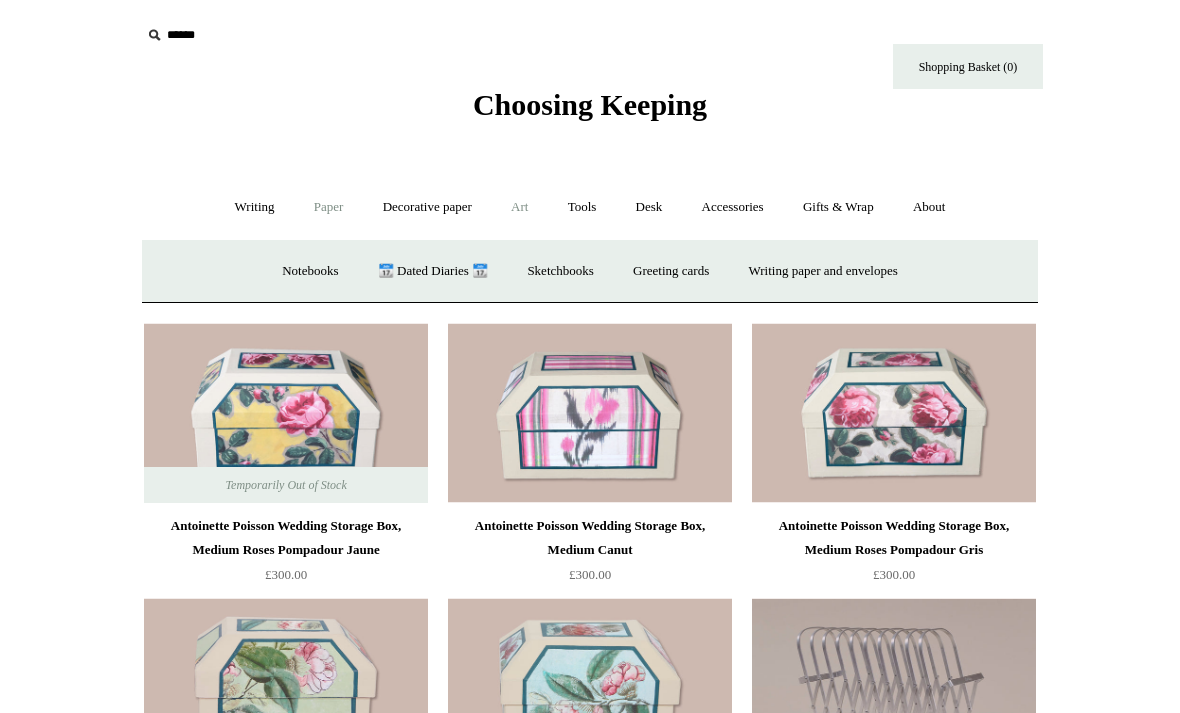 click on "Art +" at bounding box center [519, 207] 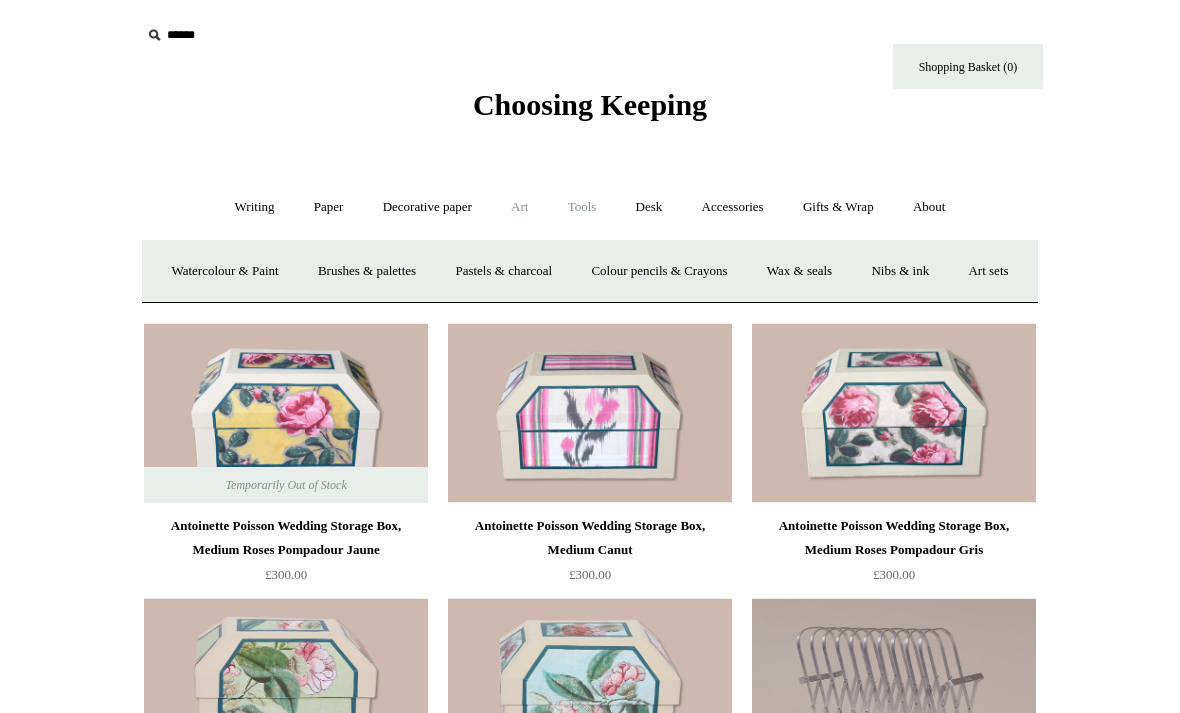 click on "Tools +" at bounding box center (582, 207) 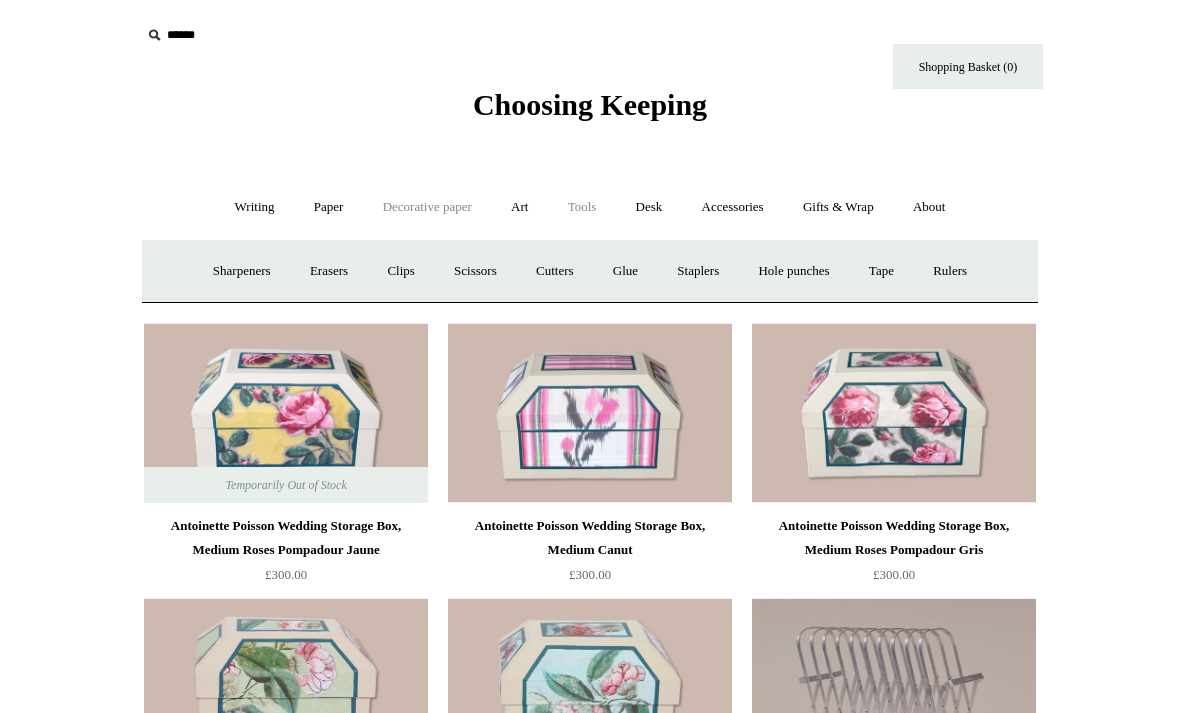 click on "Decorative paper +" at bounding box center (427, 207) 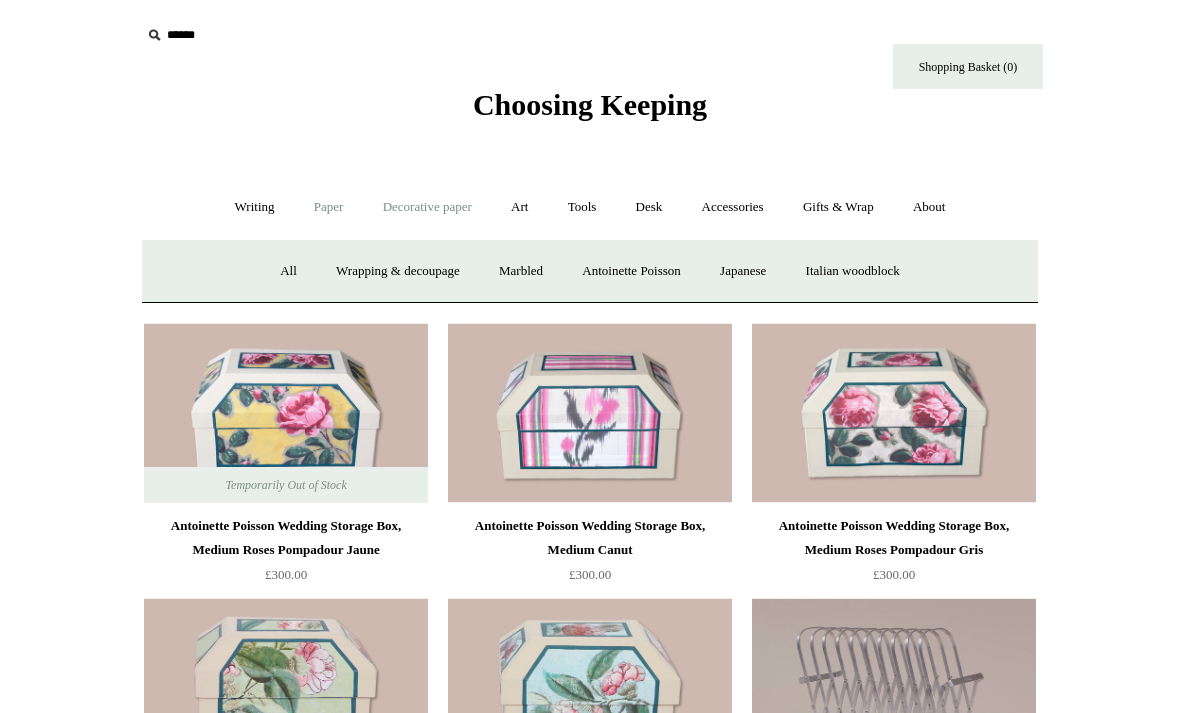 click on "Paper +" at bounding box center [329, 207] 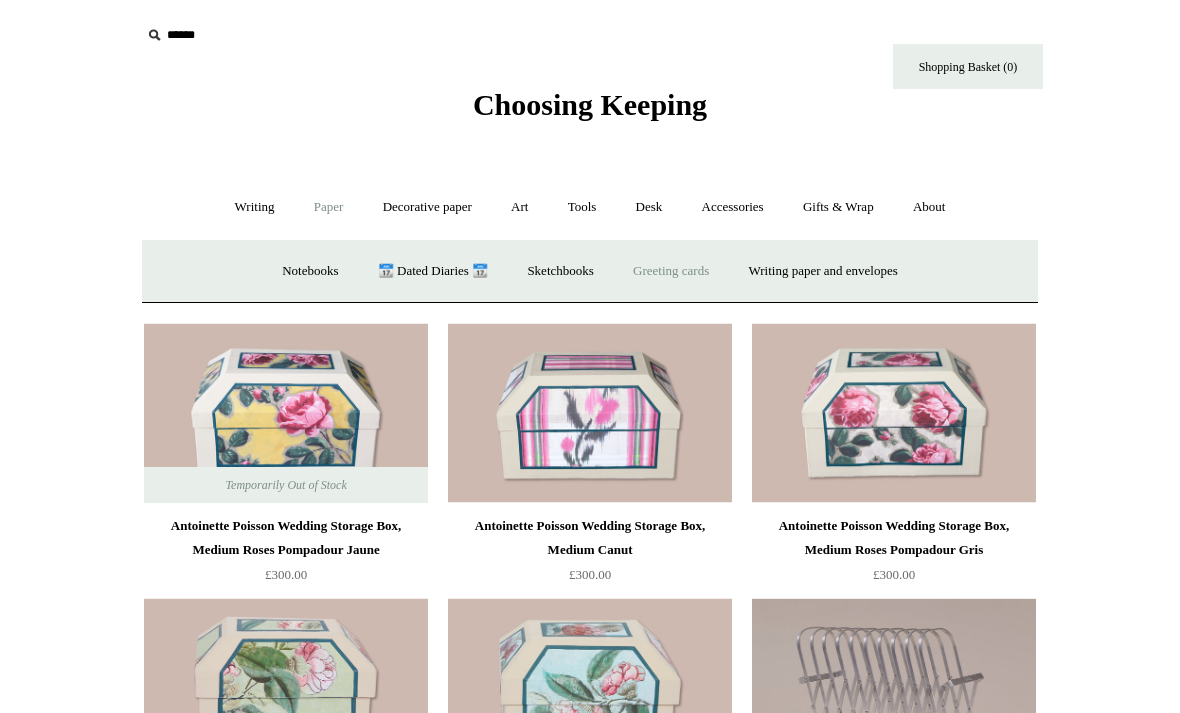 click on "Greeting cards +" at bounding box center (671, 271) 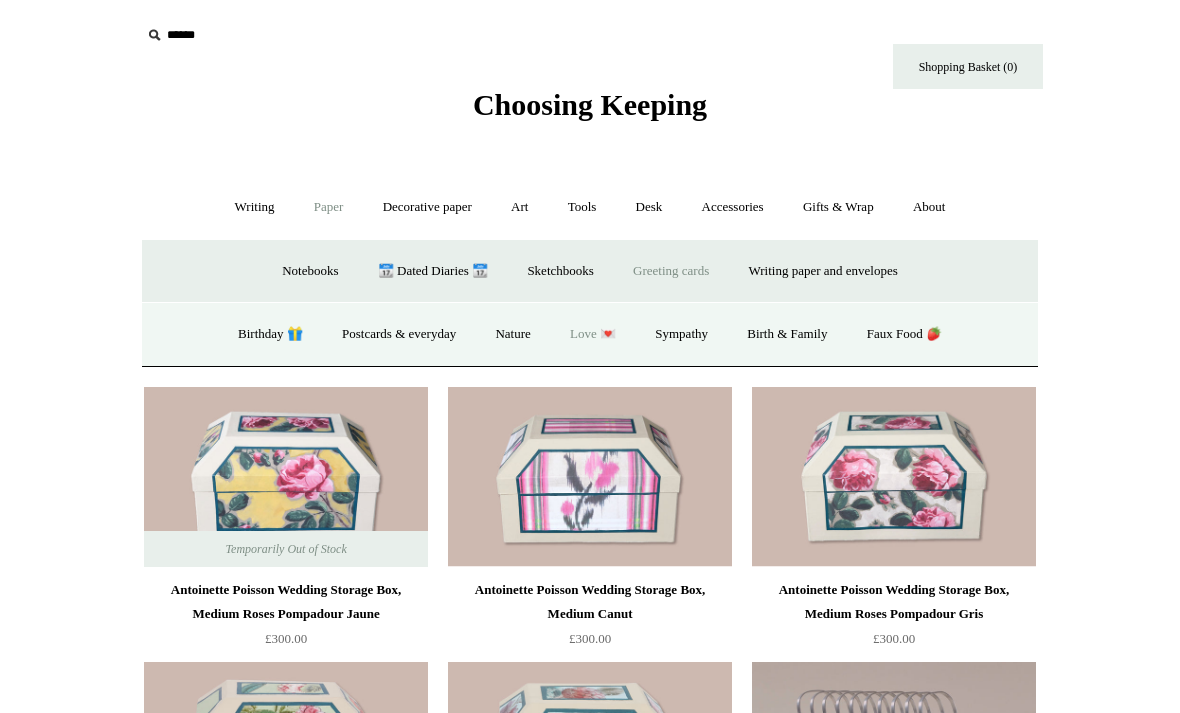 click on "Love 💌" at bounding box center (593, 334) 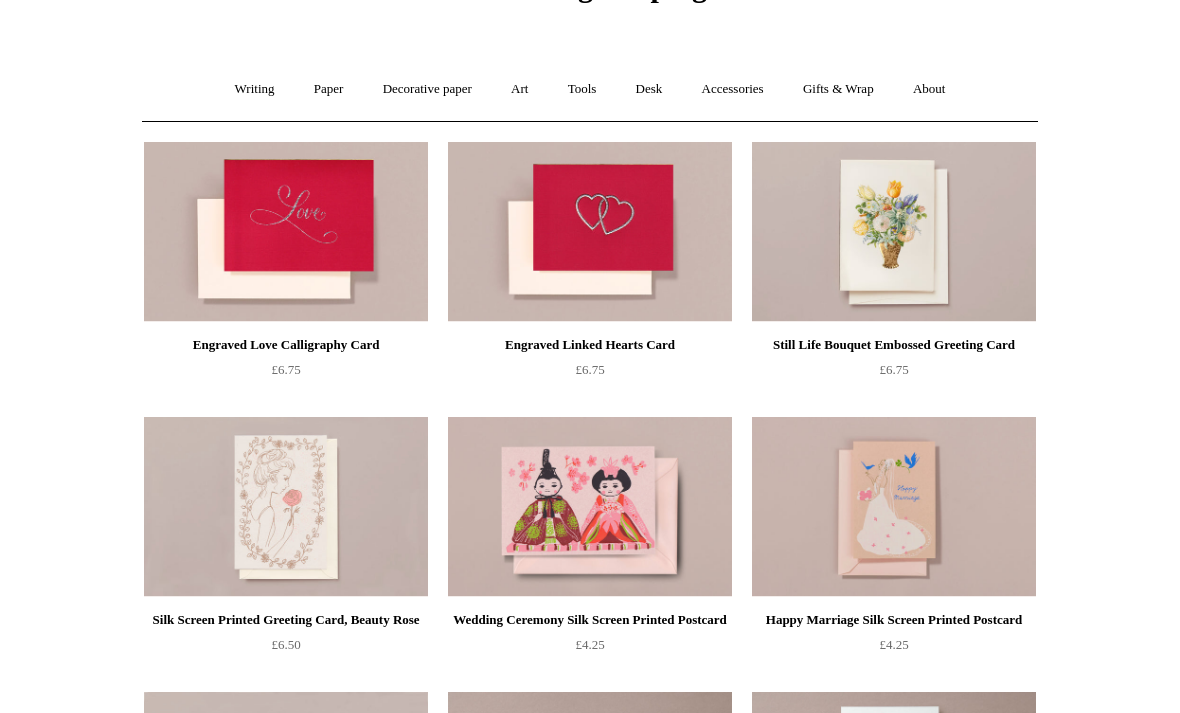scroll, scrollTop: 0, scrollLeft: 0, axis: both 